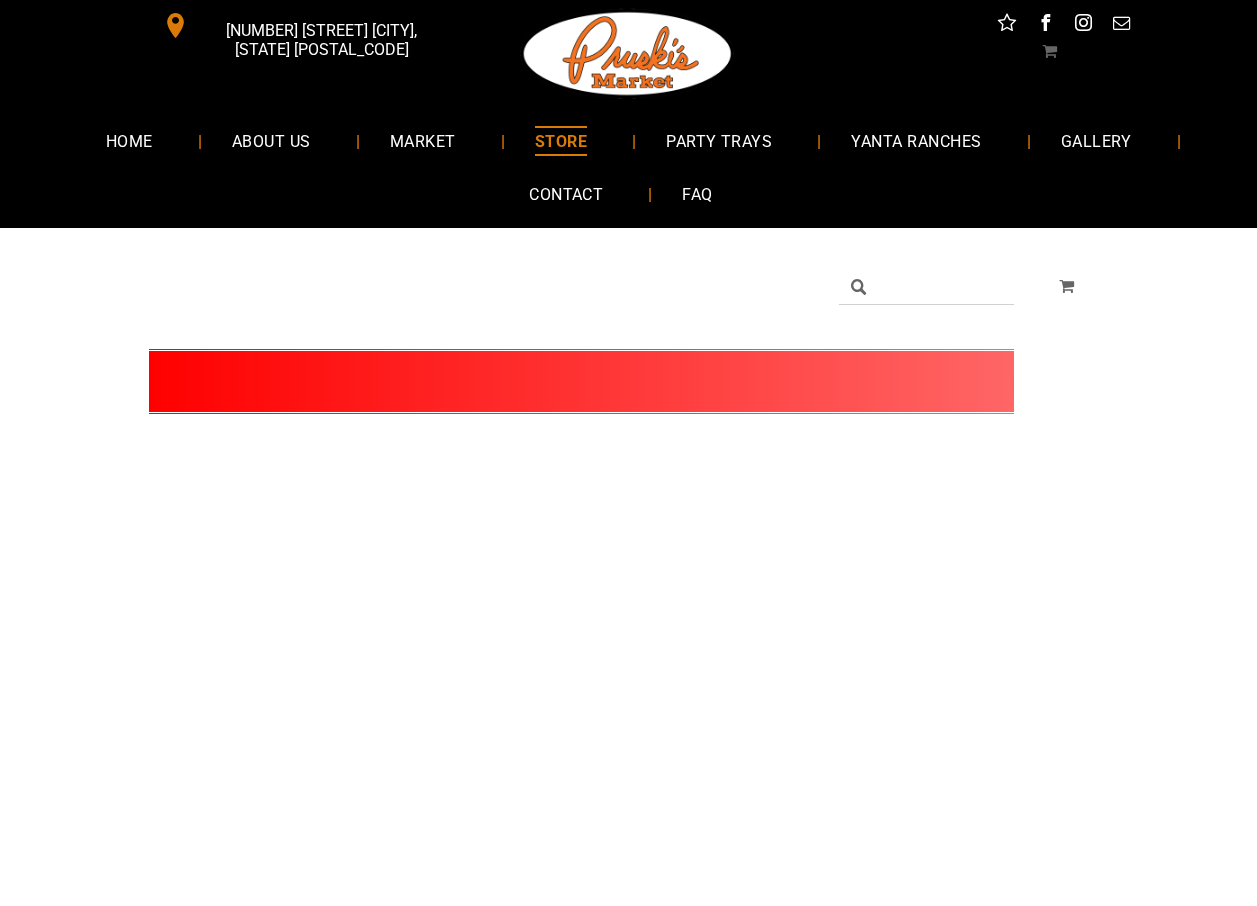 scroll, scrollTop: 0, scrollLeft: 0, axis: both 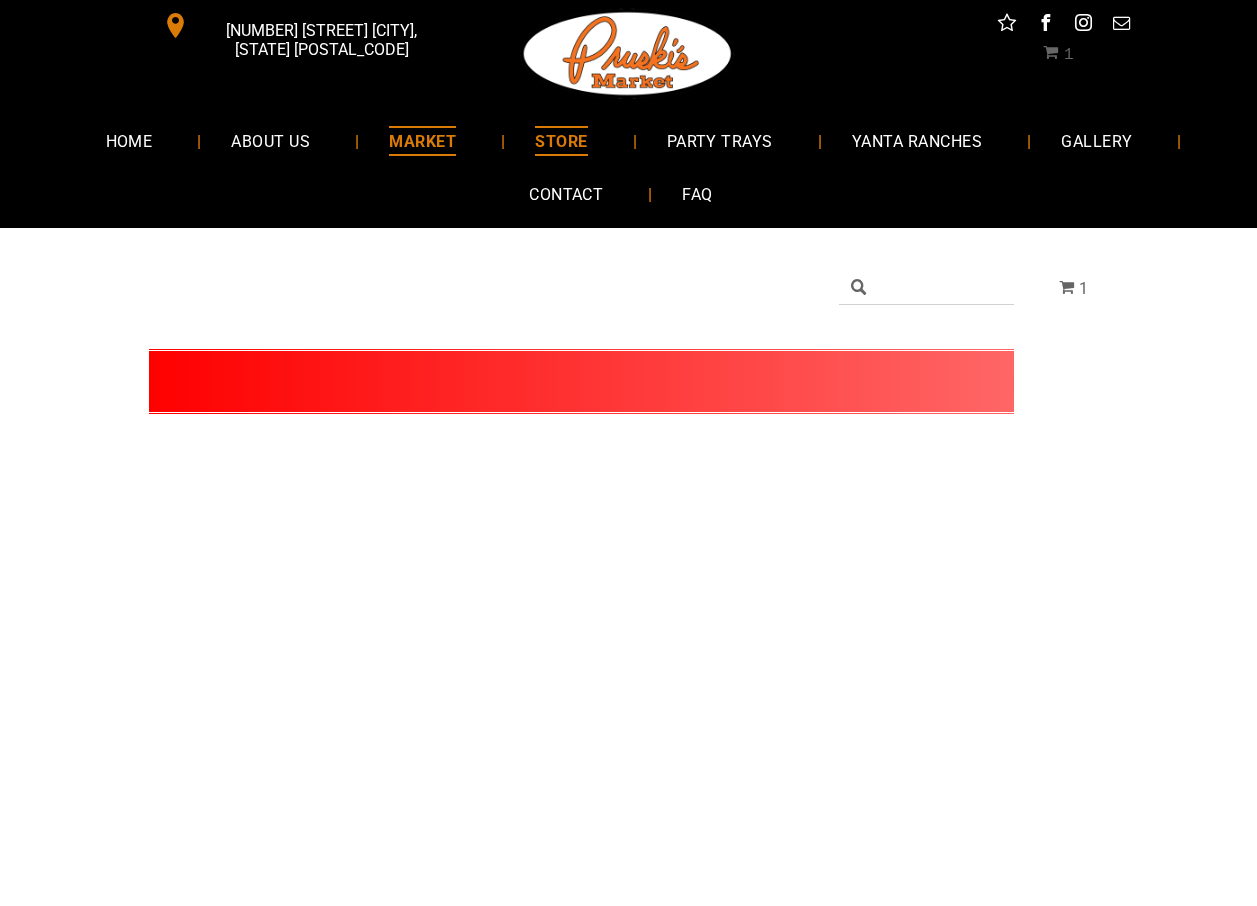 click on "MARKET" at bounding box center [422, 140] 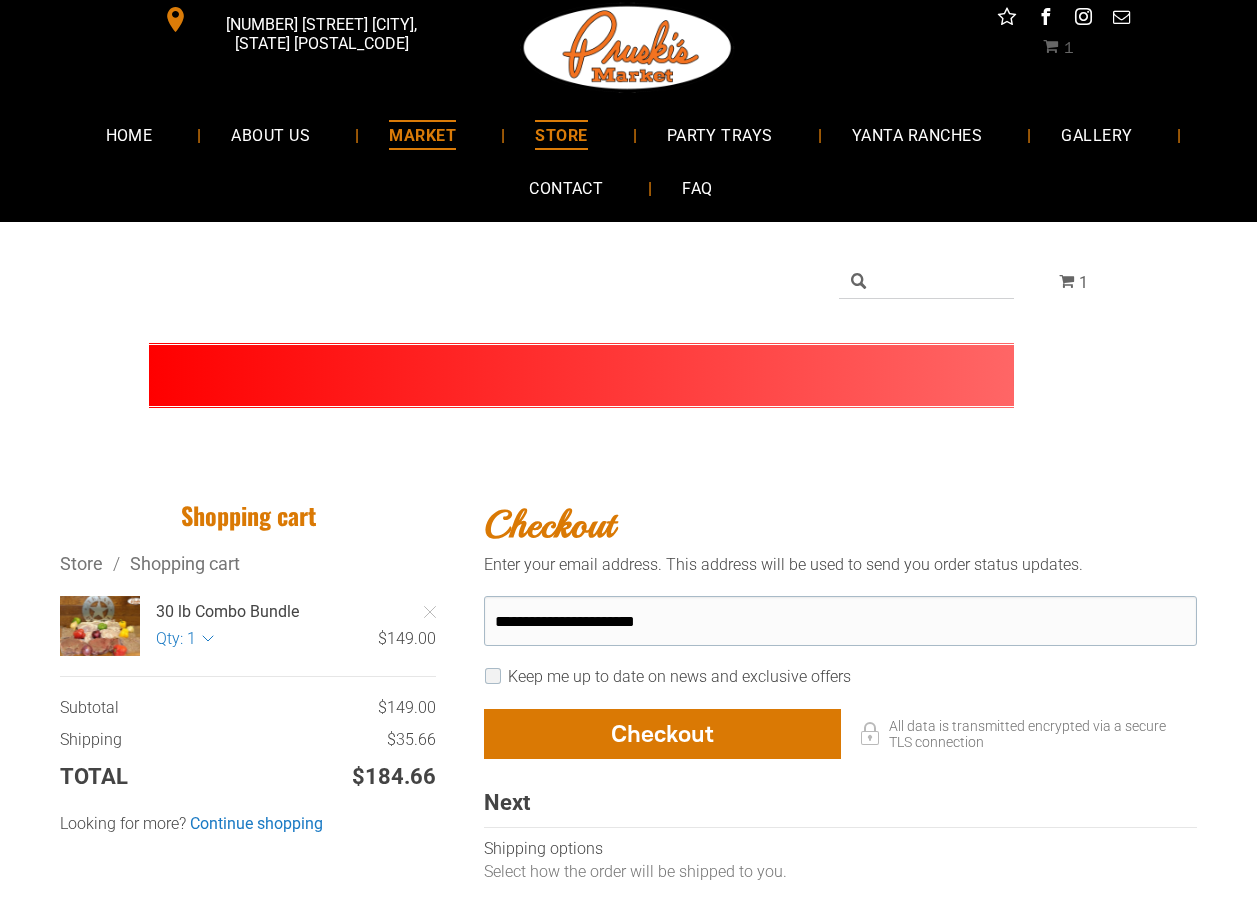 scroll, scrollTop: 200, scrollLeft: 0, axis: vertical 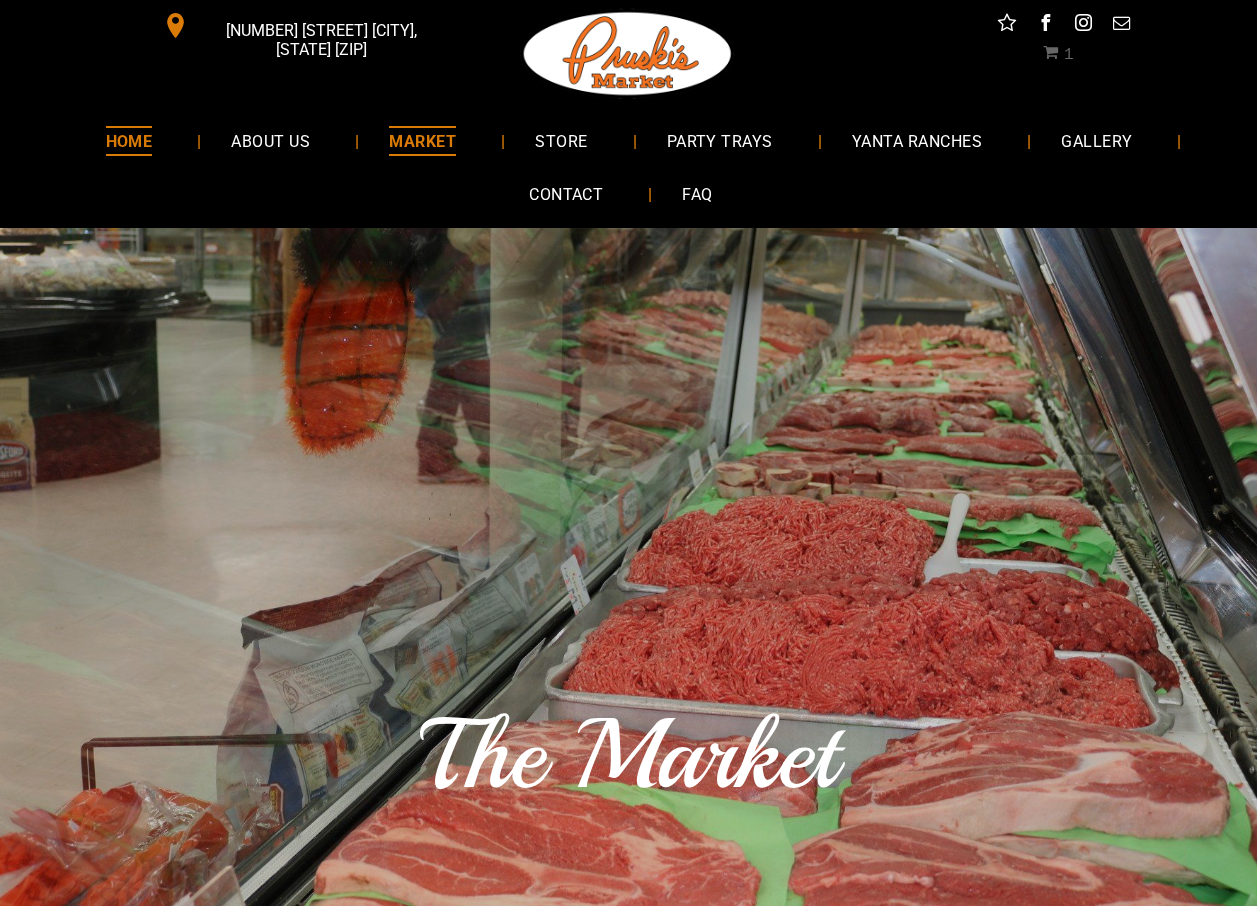 click on "HOME" at bounding box center (129, 140) 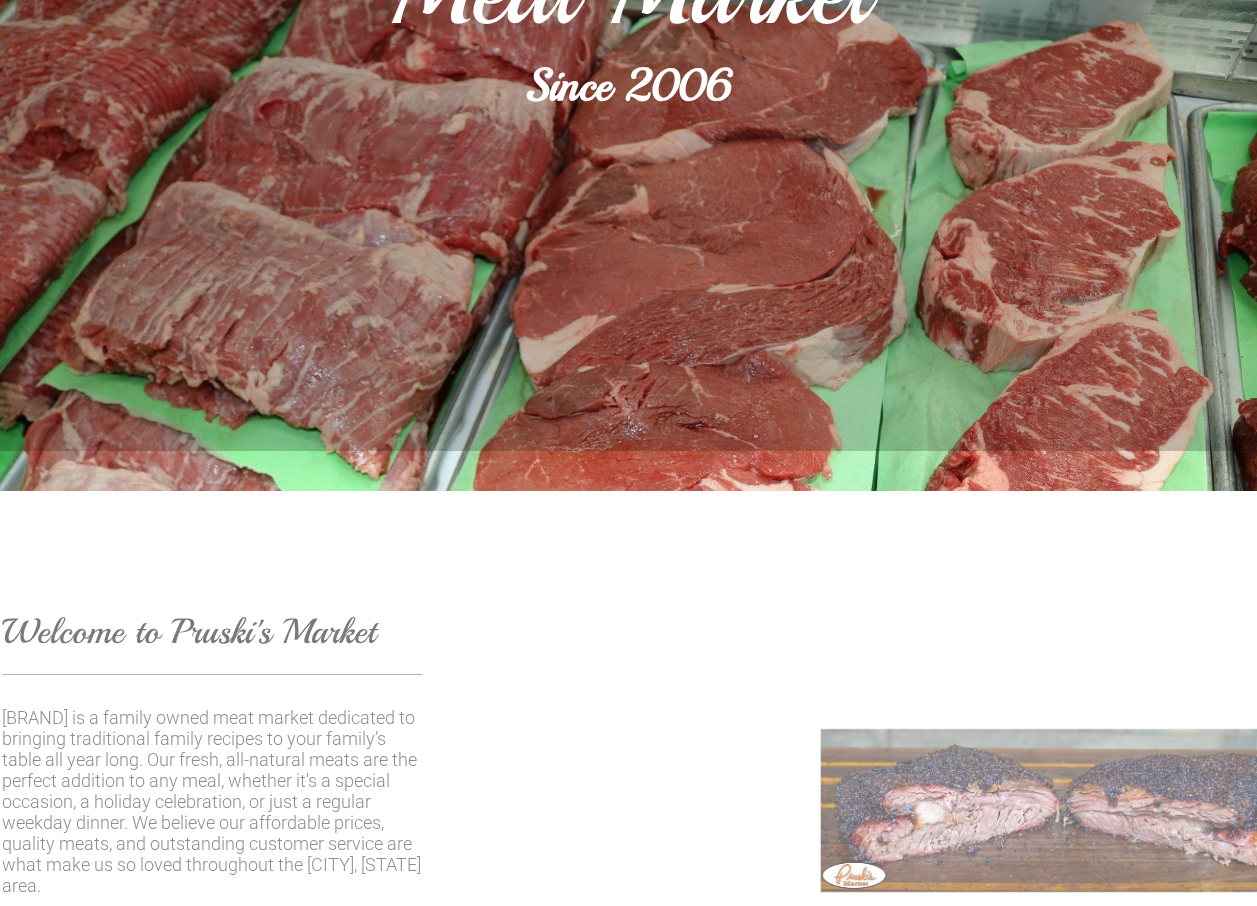 scroll, scrollTop: 800, scrollLeft: 0, axis: vertical 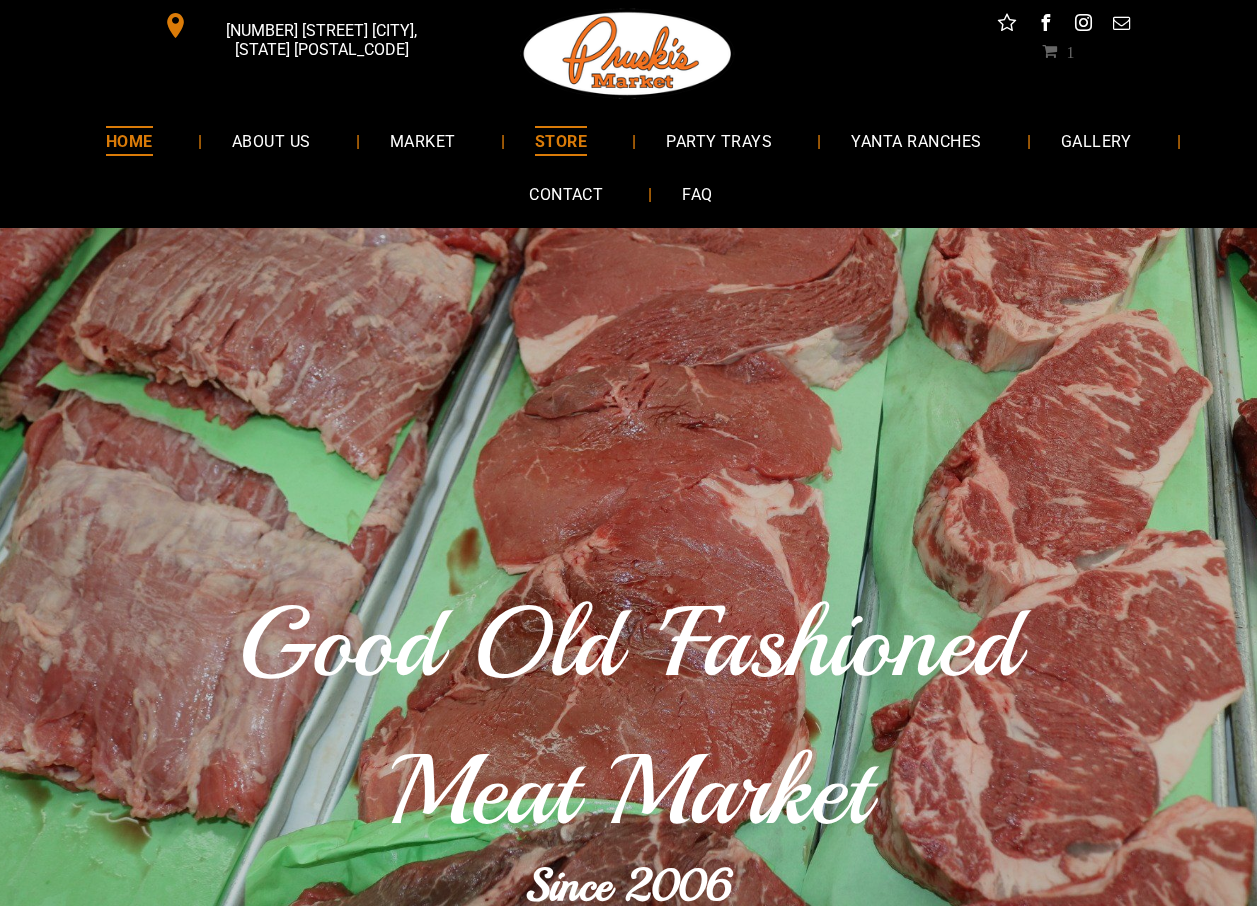click on "STORE" at bounding box center [561, 140] 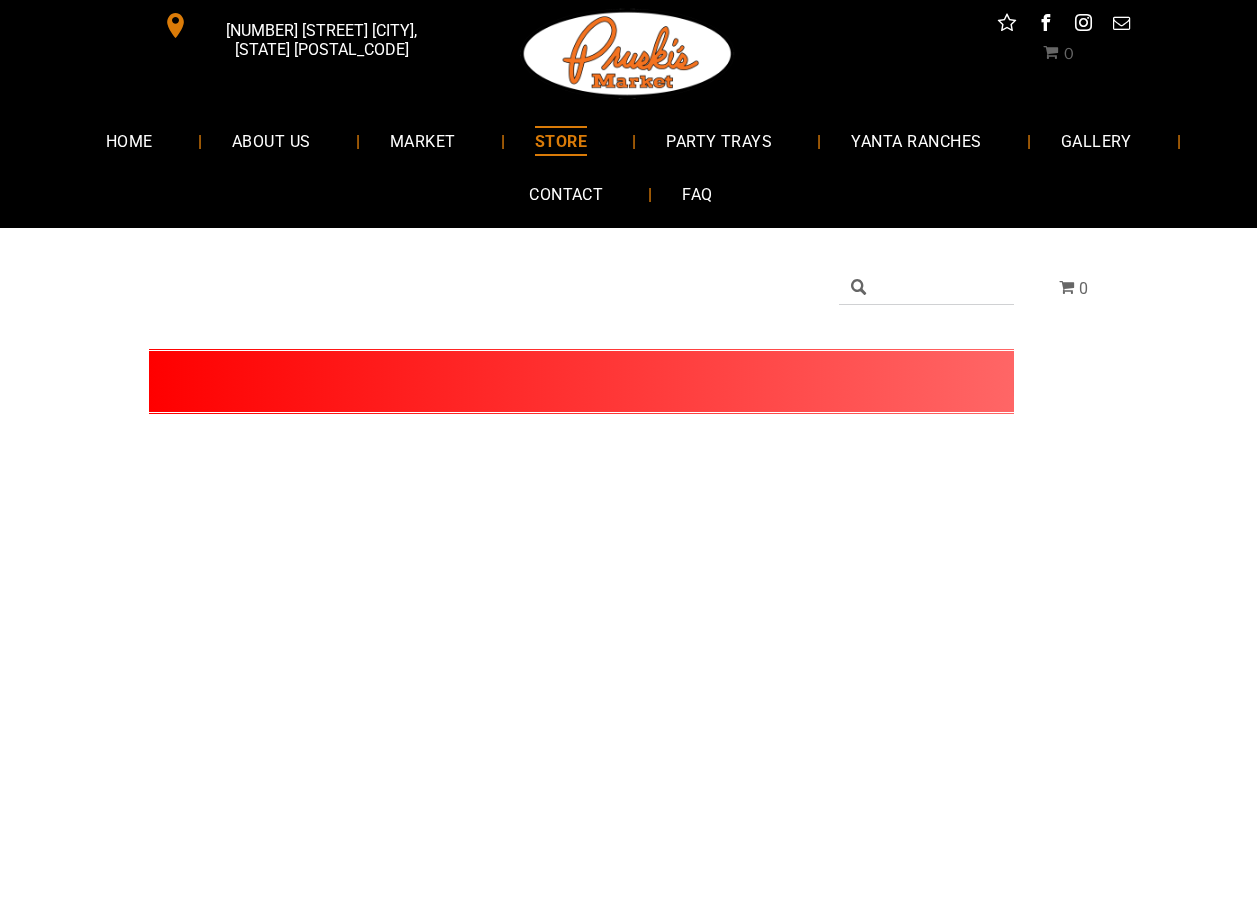 scroll, scrollTop: 0, scrollLeft: 0, axis: both 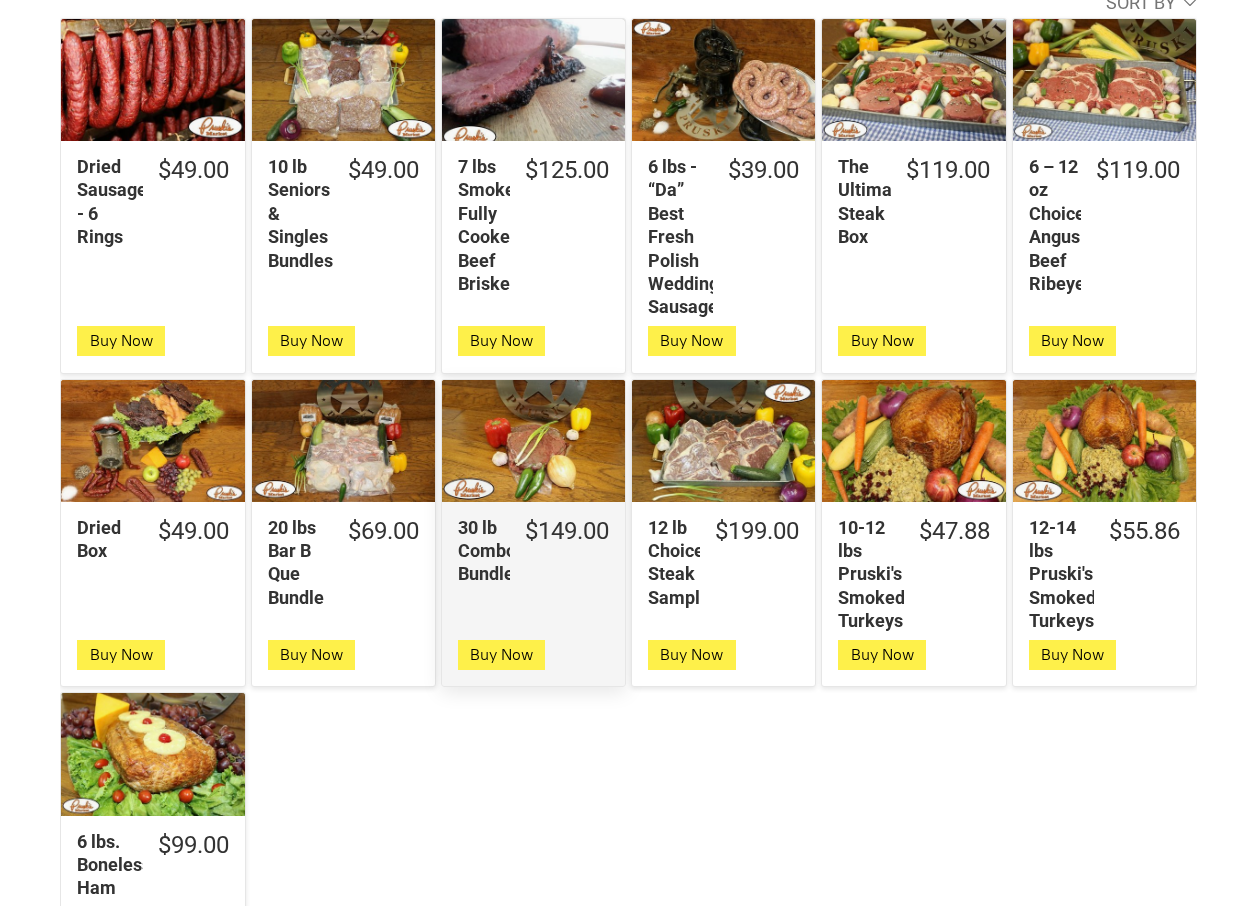 click on "30 lb Combo Bundle" 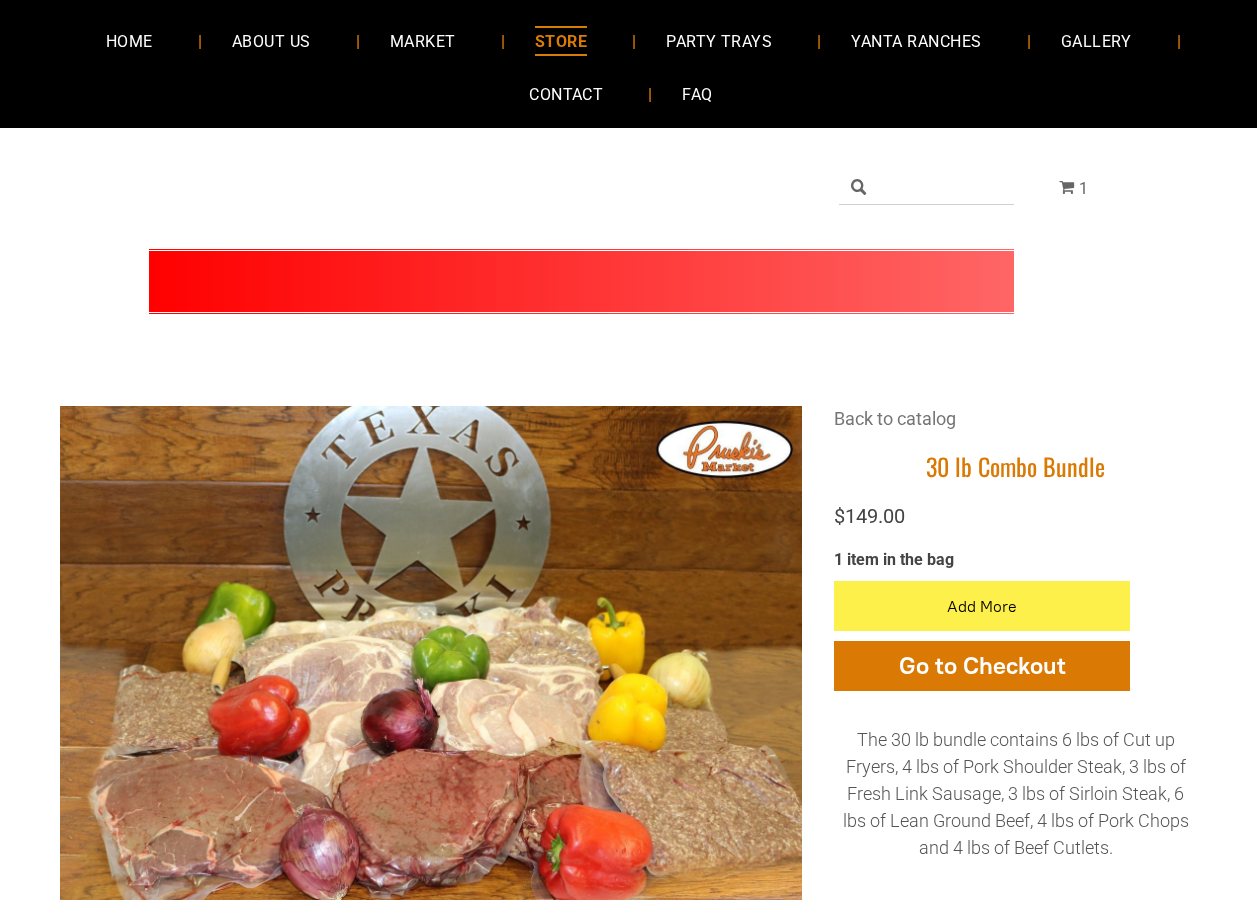 scroll, scrollTop: 0, scrollLeft: 0, axis: both 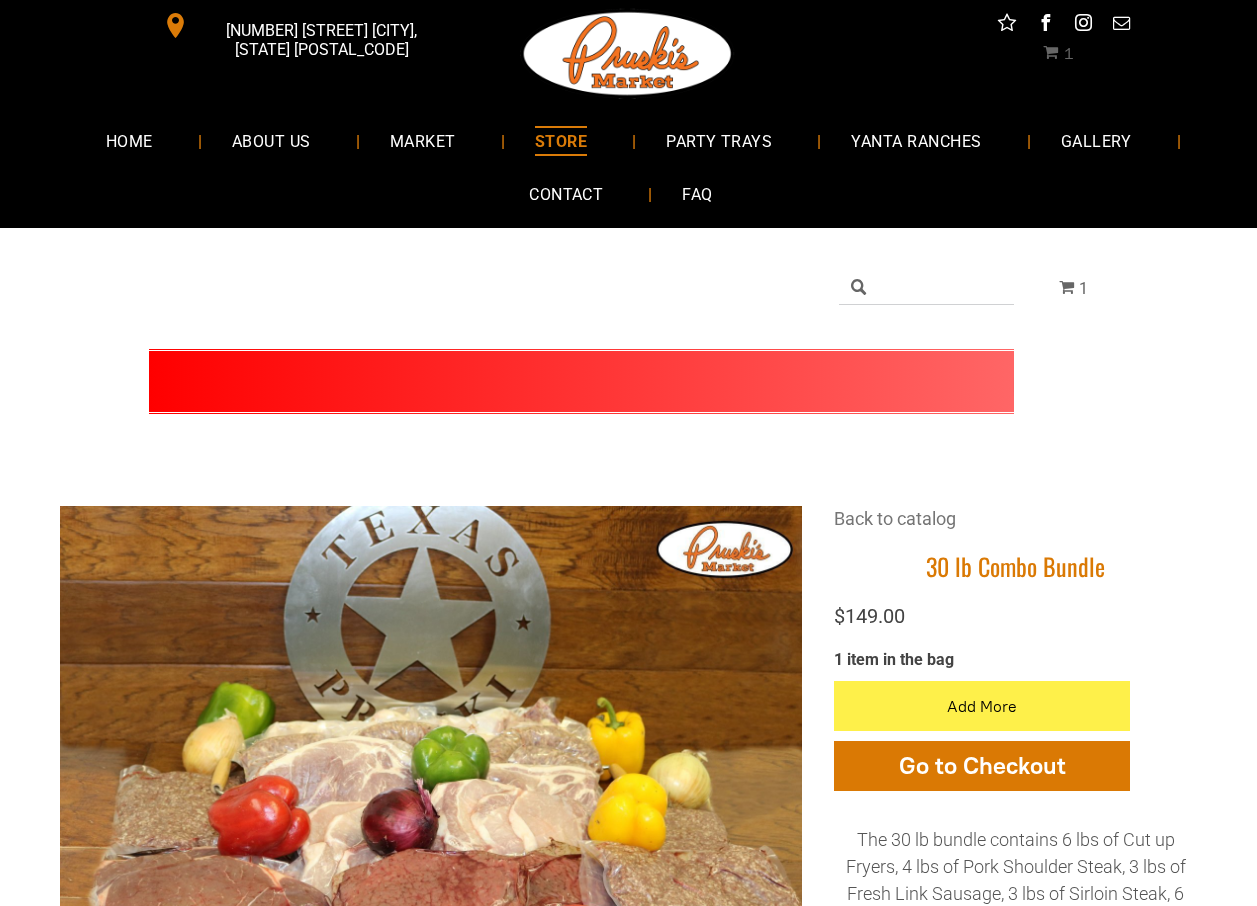 click on "1" at bounding box center [1058, 54] 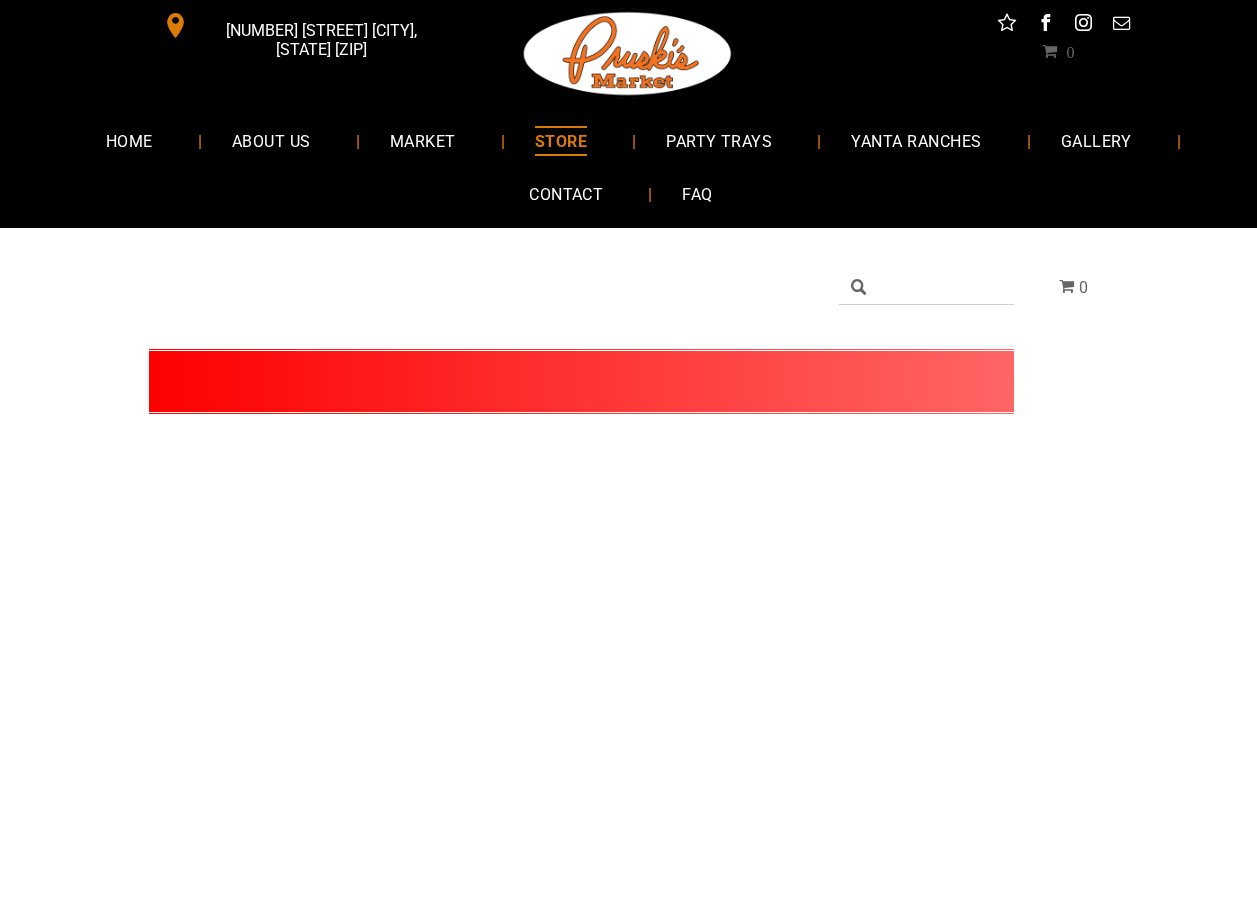 scroll, scrollTop: 0, scrollLeft: 0, axis: both 